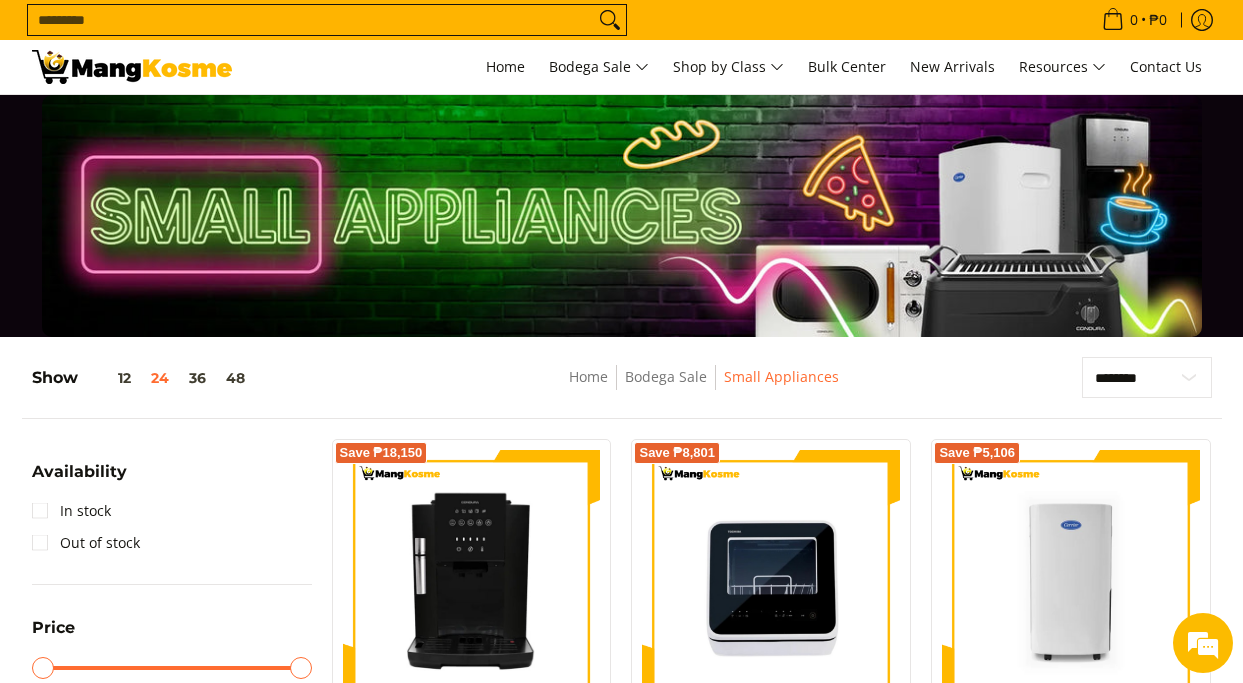 scroll, scrollTop: 1241, scrollLeft: 0, axis: vertical 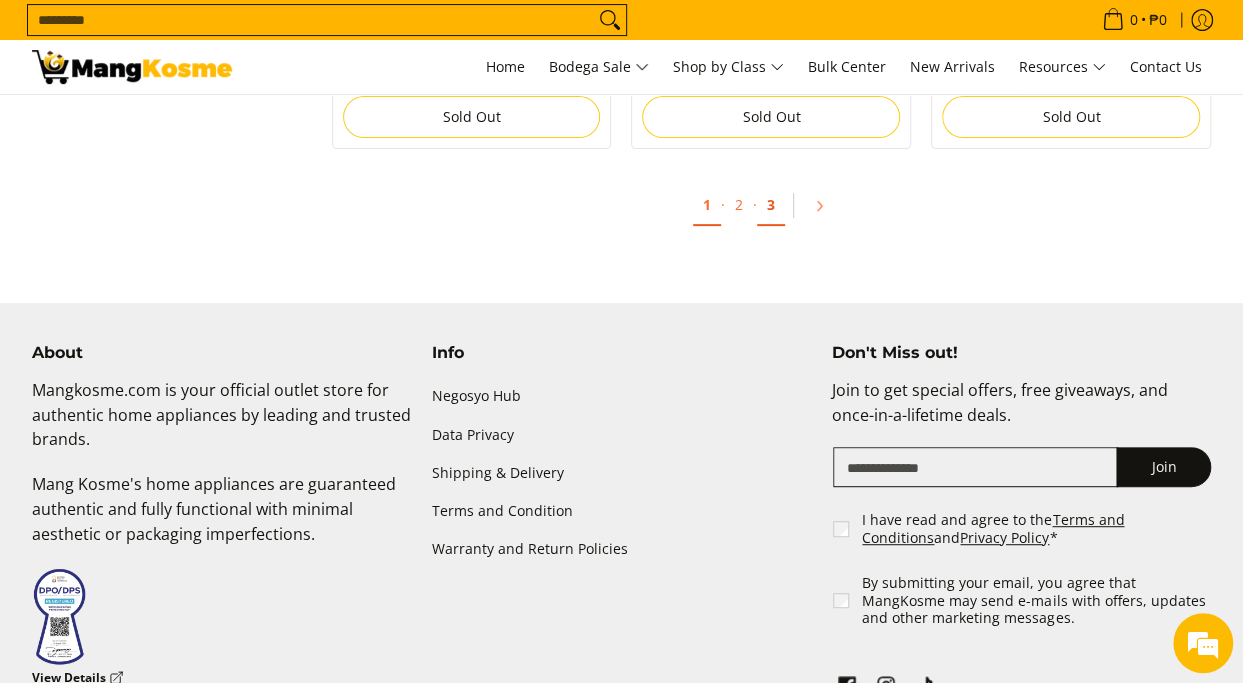 click on "3" at bounding box center (771, 205) 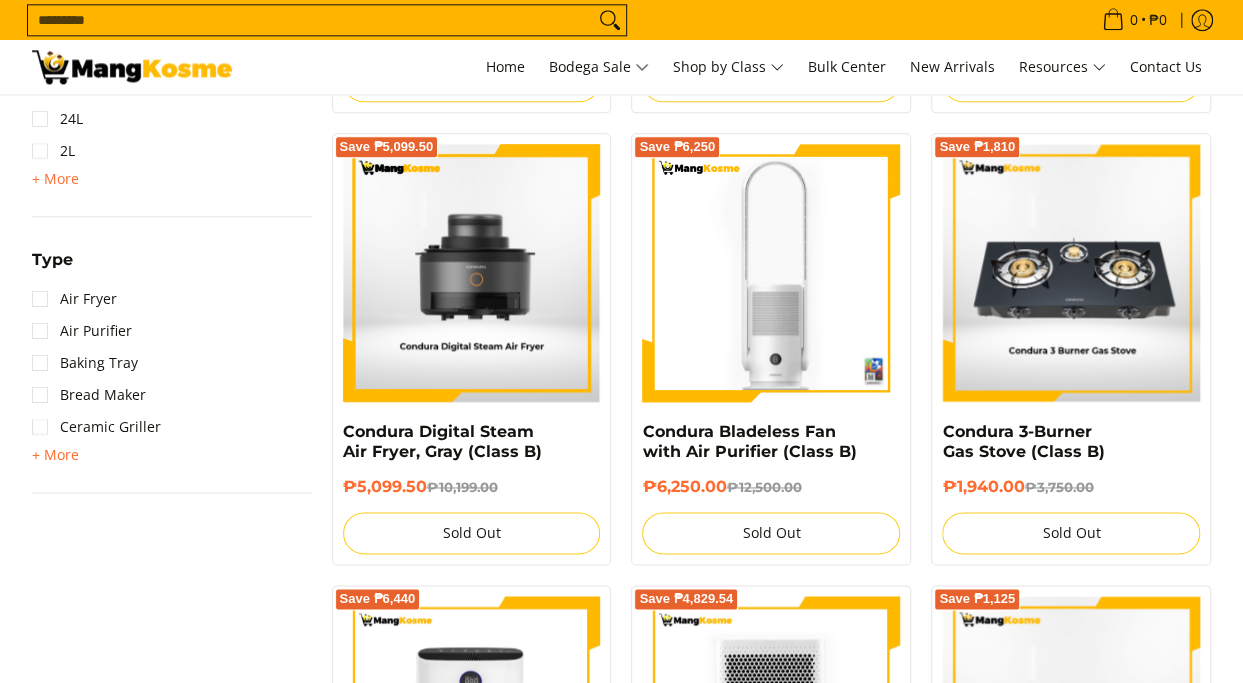 scroll, scrollTop: 1400, scrollLeft: 0, axis: vertical 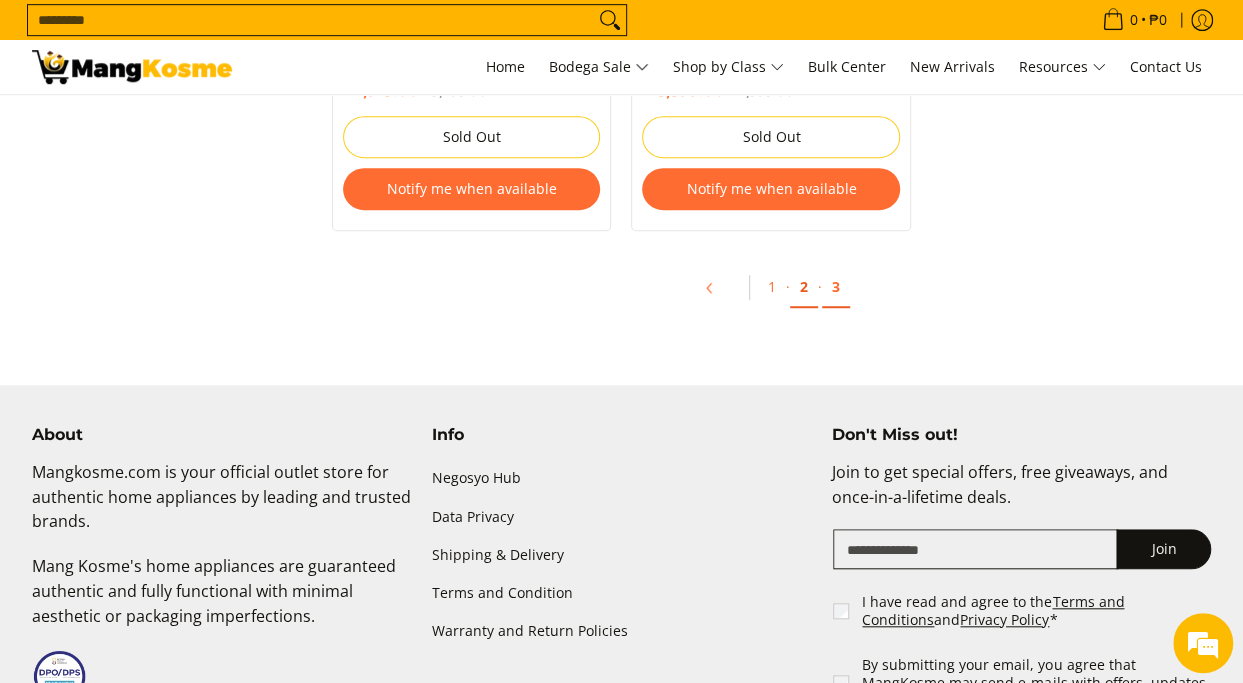click on "2" at bounding box center [804, 287] 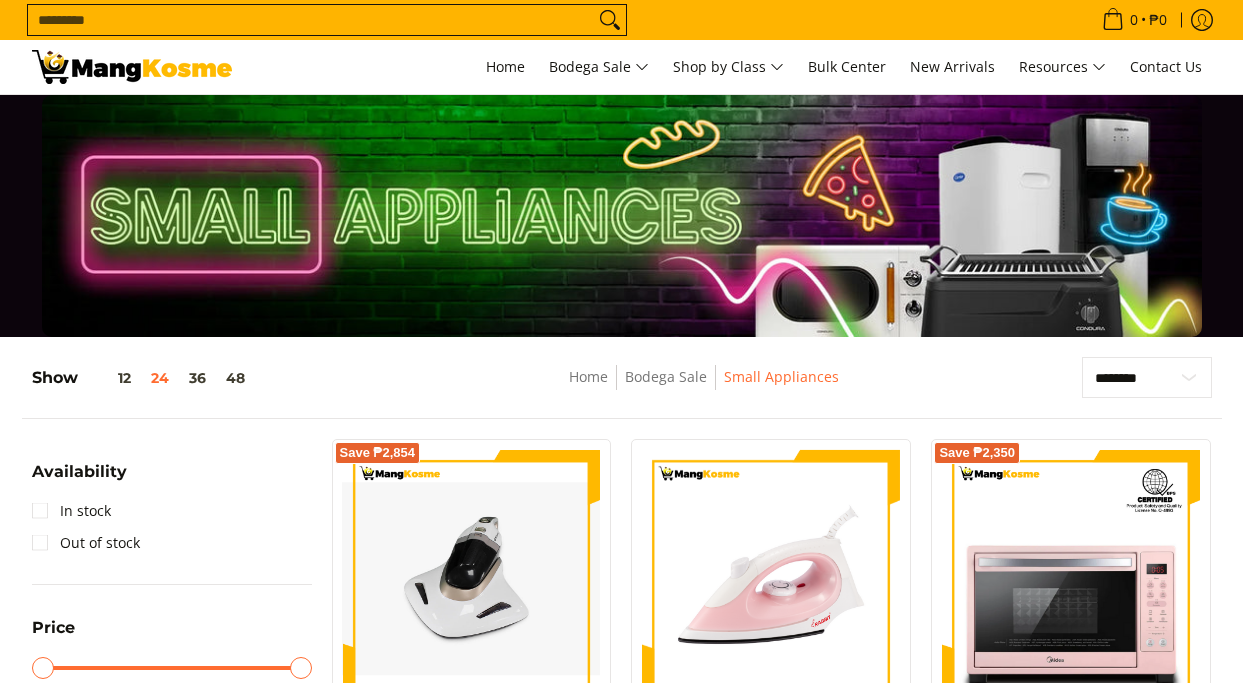scroll, scrollTop: 400, scrollLeft: 0, axis: vertical 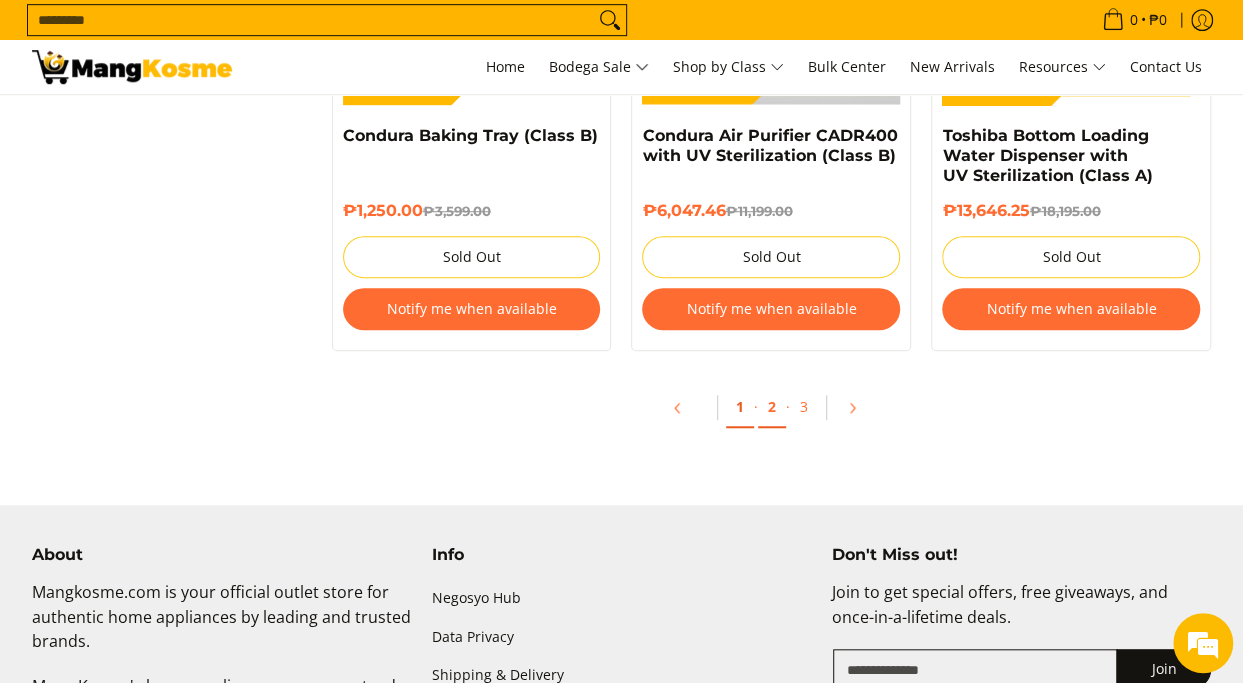 click on "1" at bounding box center (740, 407) 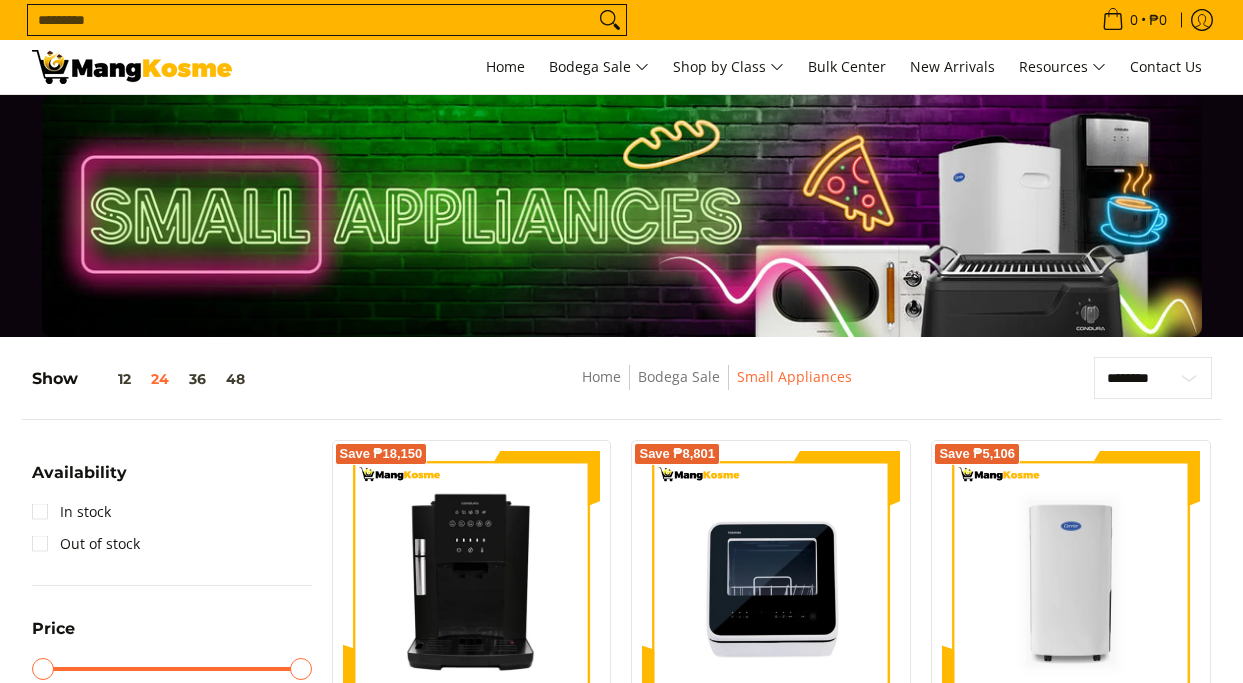 scroll, scrollTop: 700, scrollLeft: 0, axis: vertical 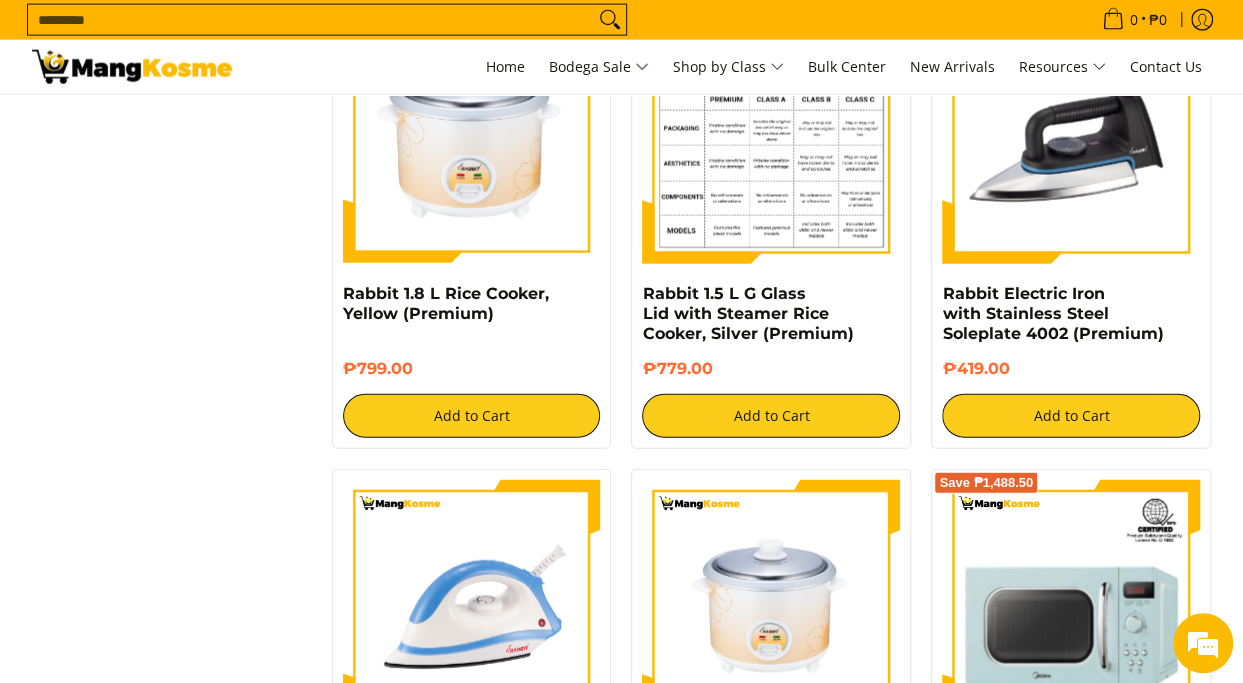 click at bounding box center (771, 135) 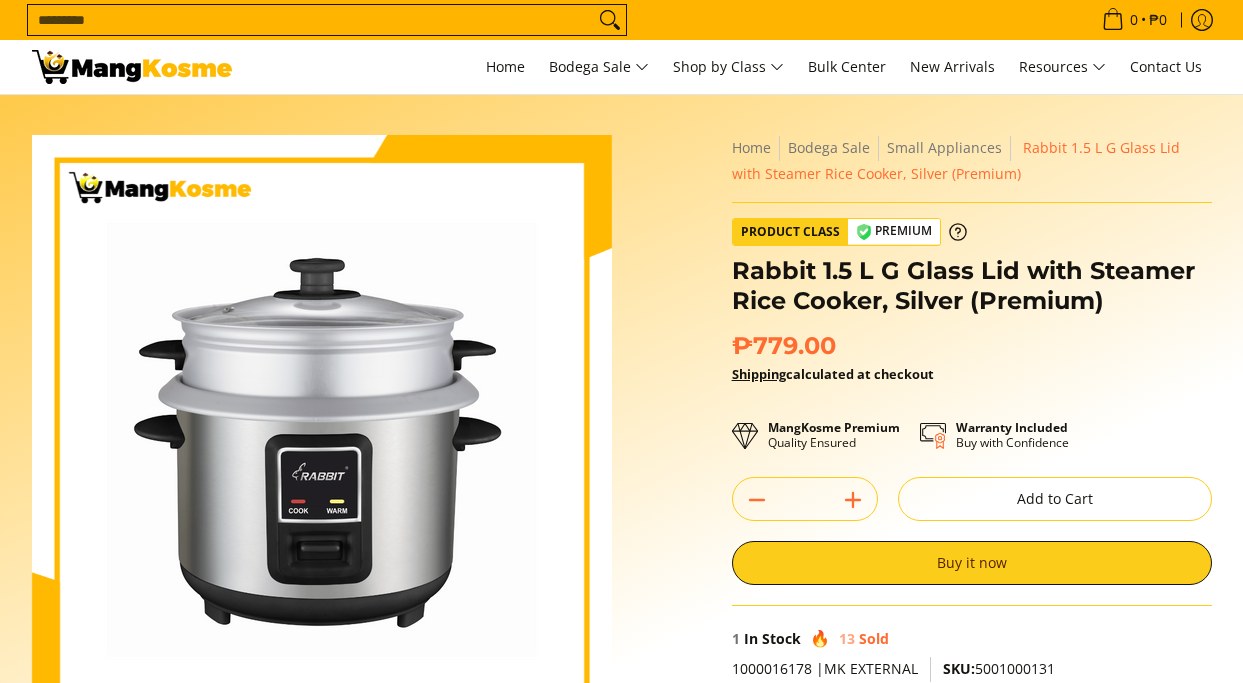 scroll, scrollTop: 200, scrollLeft: 0, axis: vertical 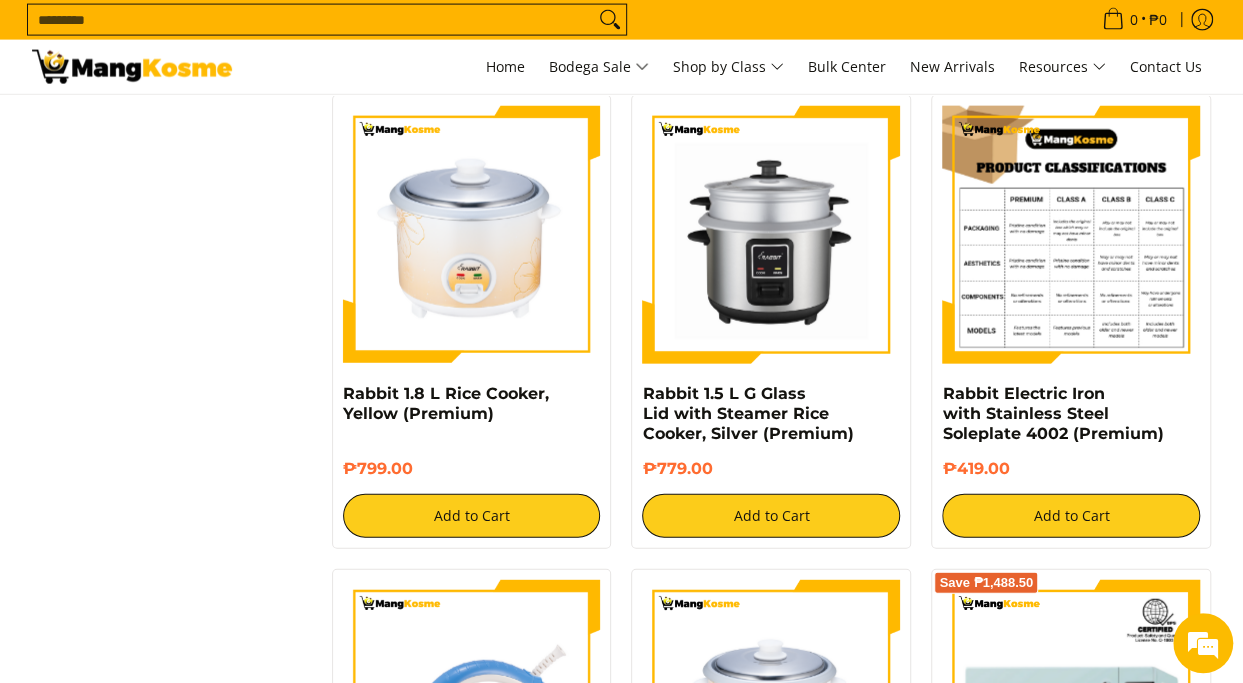 click at bounding box center (1071, 235) 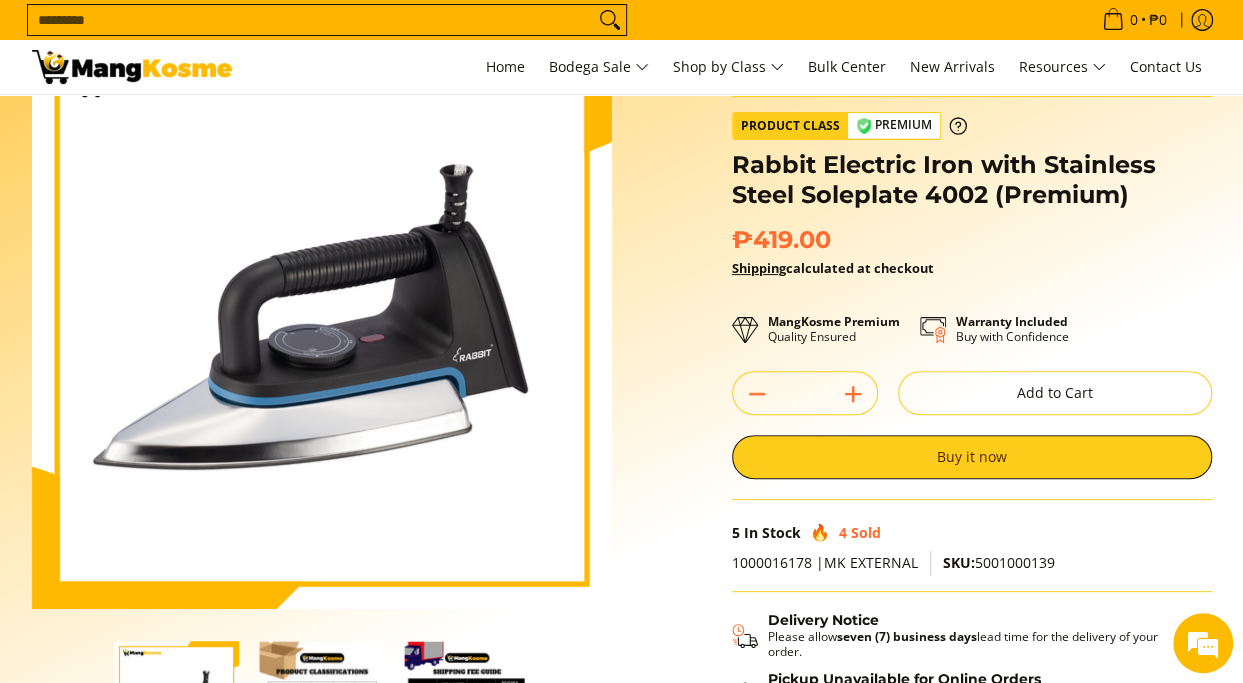 scroll, scrollTop: 200, scrollLeft: 0, axis: vertical 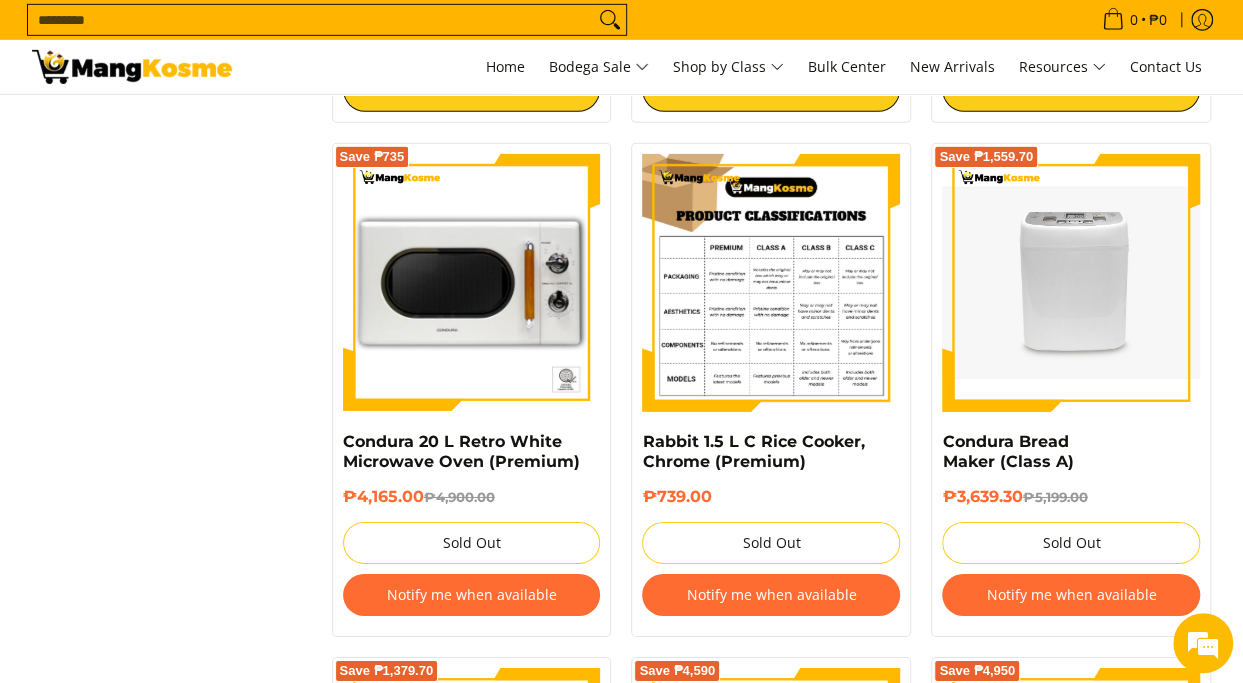 click at bounding box center (771, 283) 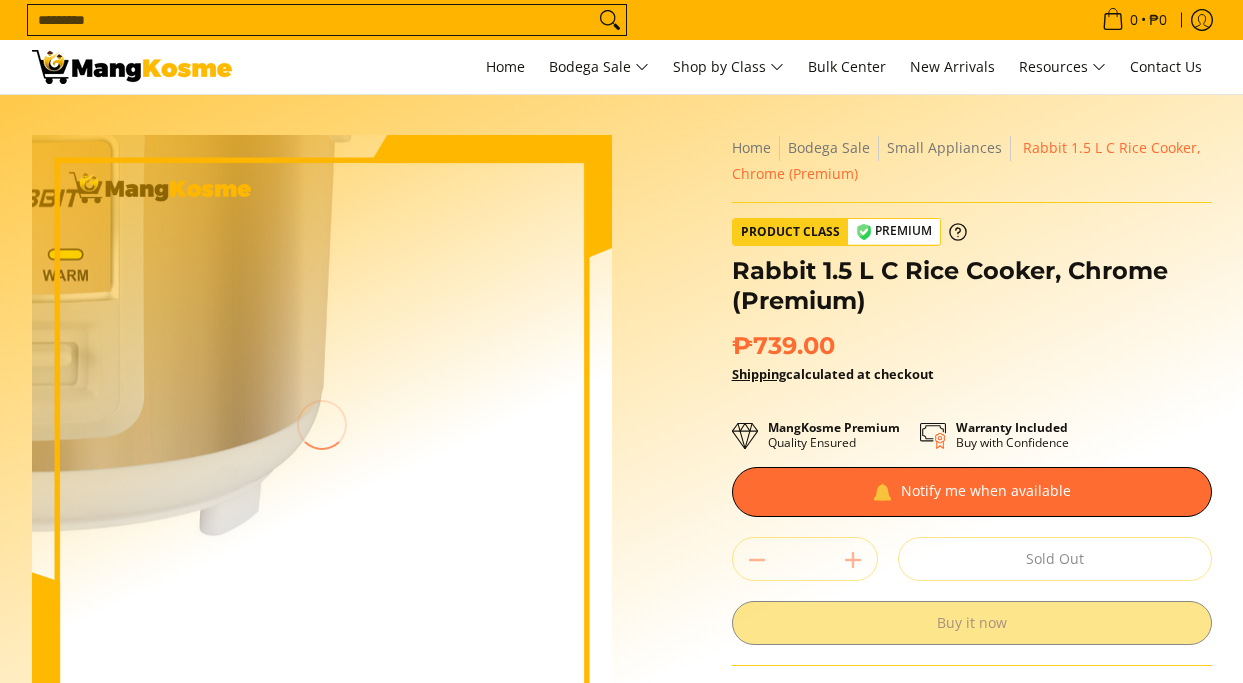 scroll, scrollTop: 130, scrollLeft: 0, axis: vertical 